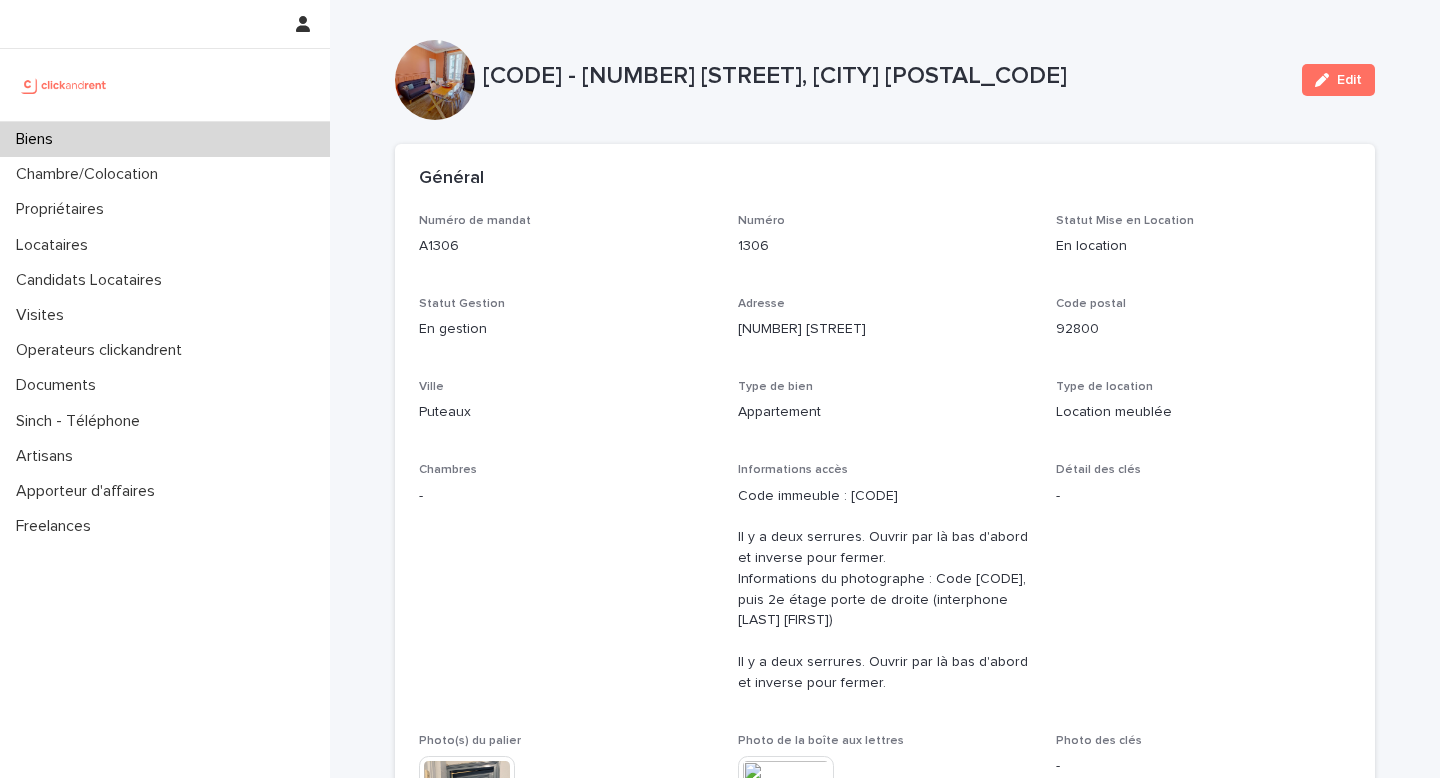 scroll, scrollTop: 0, scrollLeft: 0, axis: both 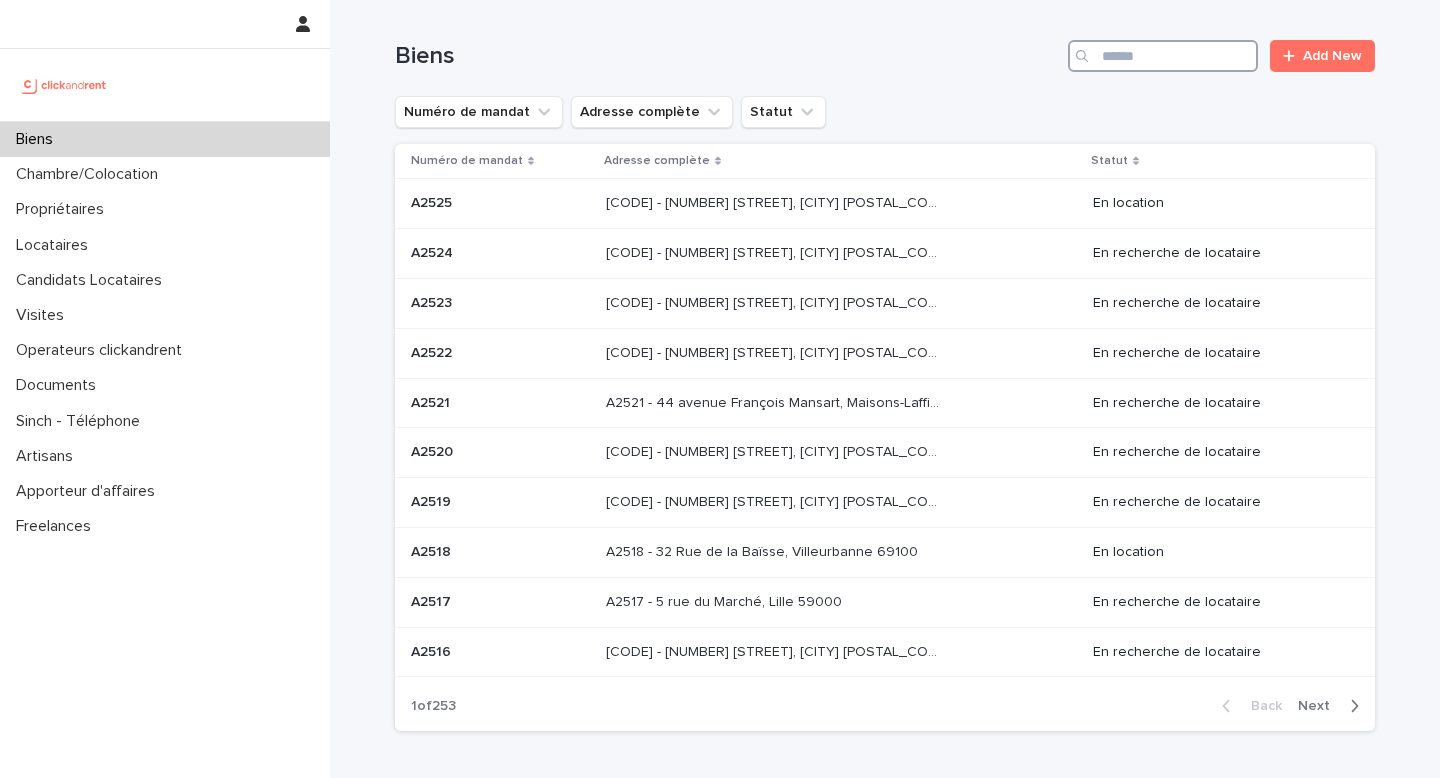 click at bounding box center (1163, 56) 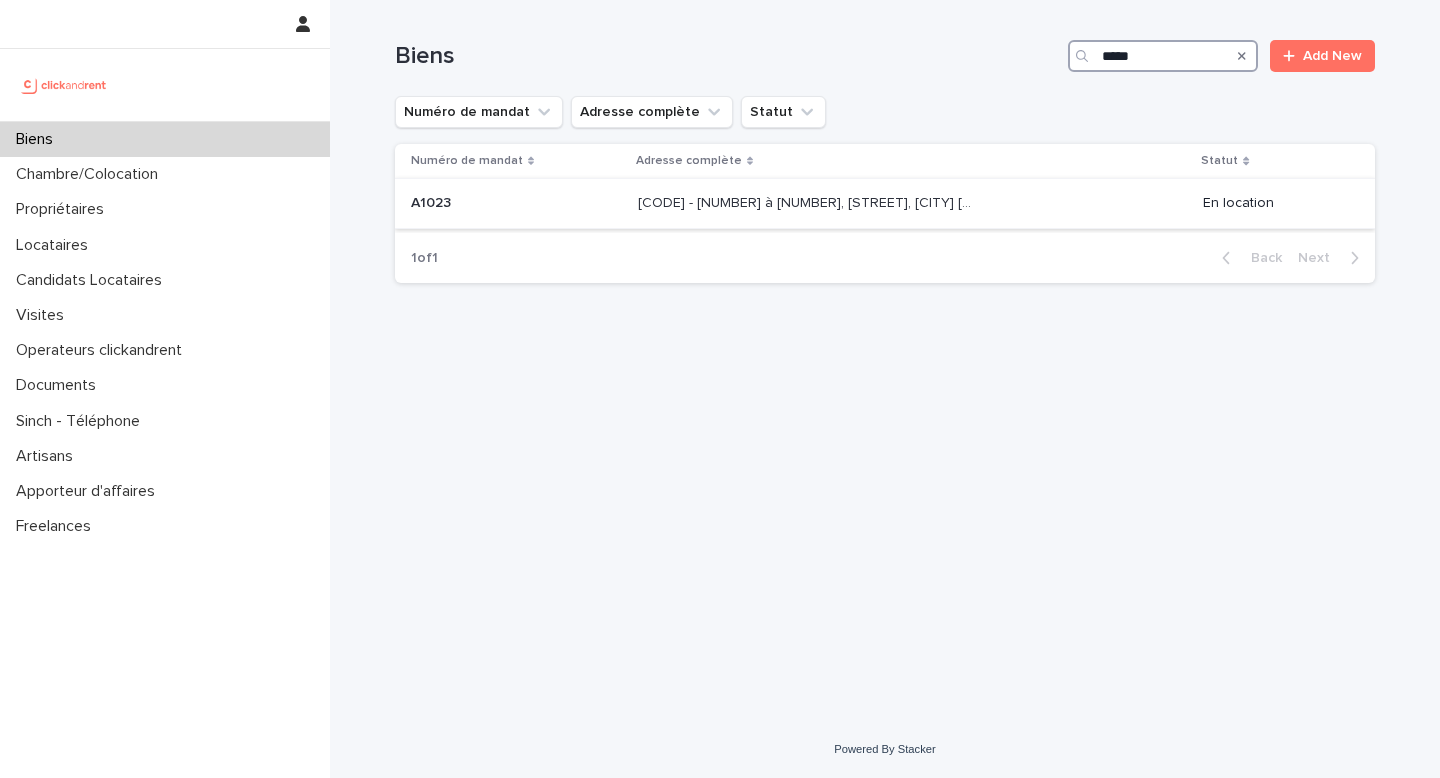 type on "*****" 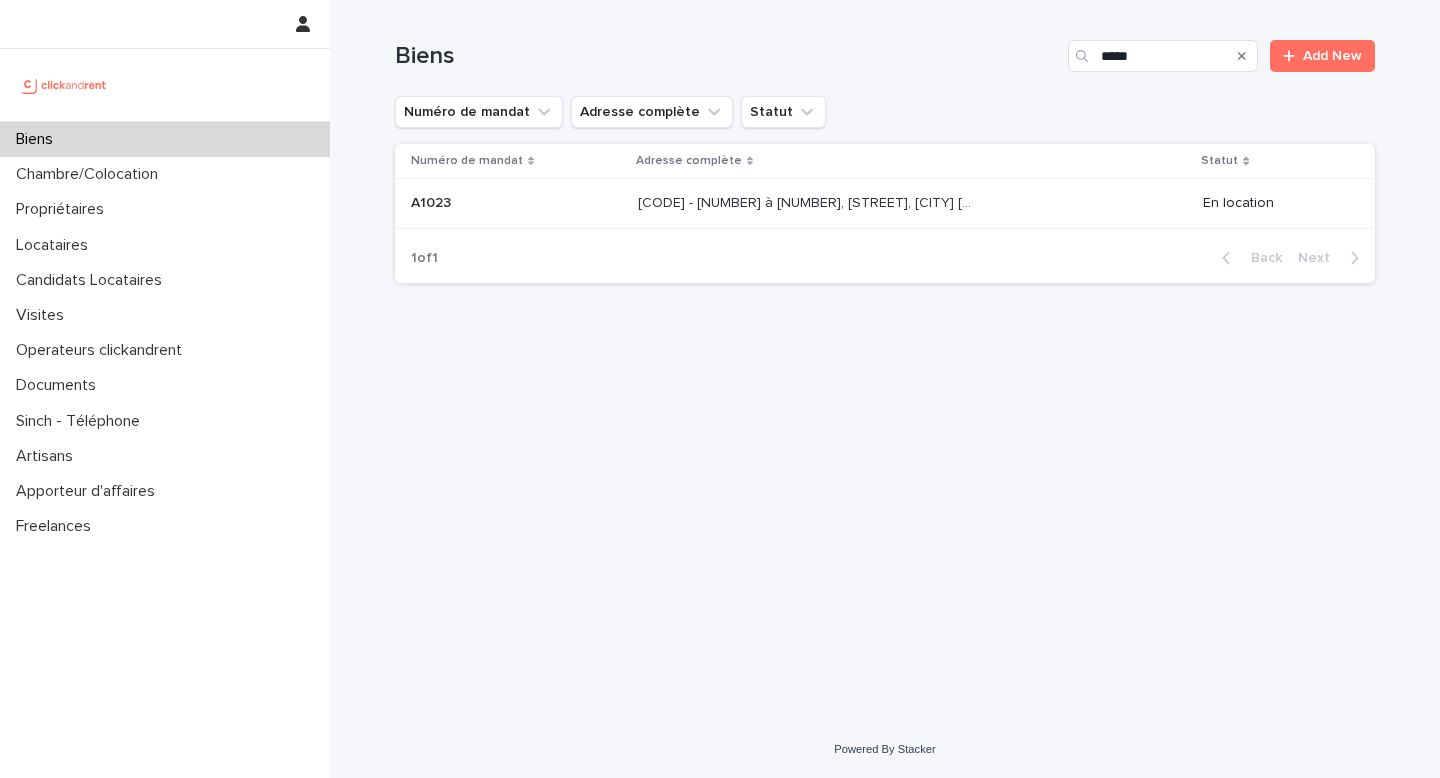 click on "[CODE] - [NUMBER] à [NUMBER], [STREET], [CITY] [POSTAL_CODE]" at bounding box center [806, 201] 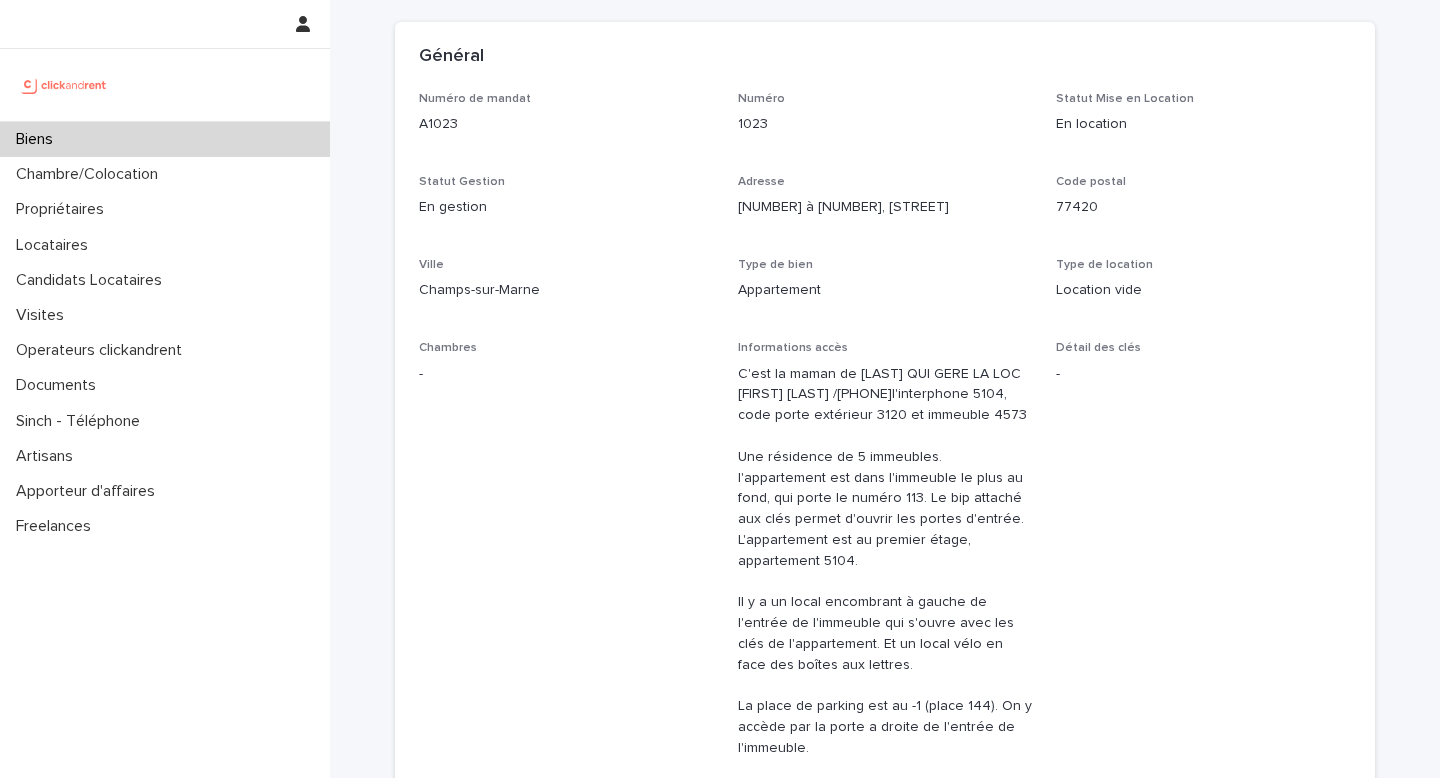 scroll, scrollTop: 124, scrollLeft: 0, axis: vertical 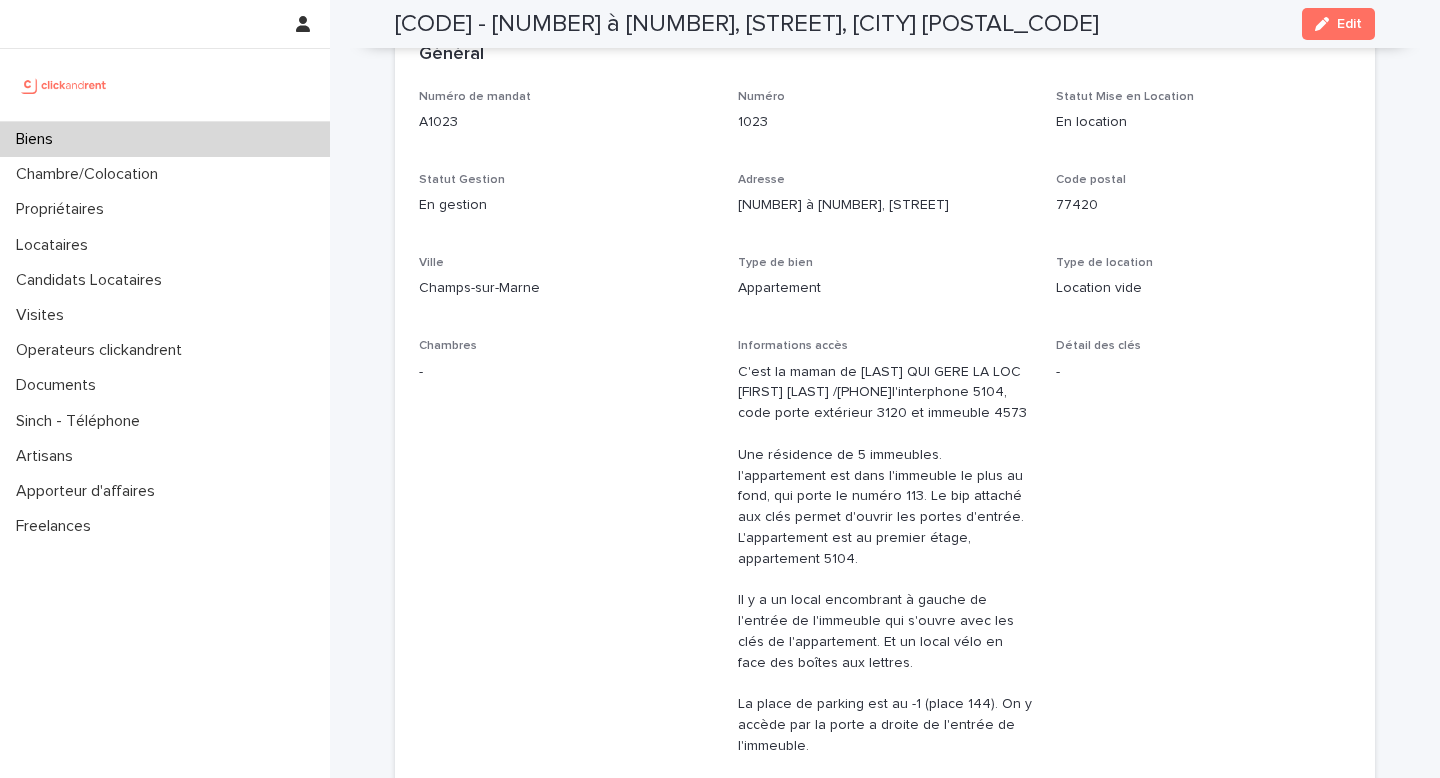 click on "Statut Gestion" at bounding box center [566, 180] 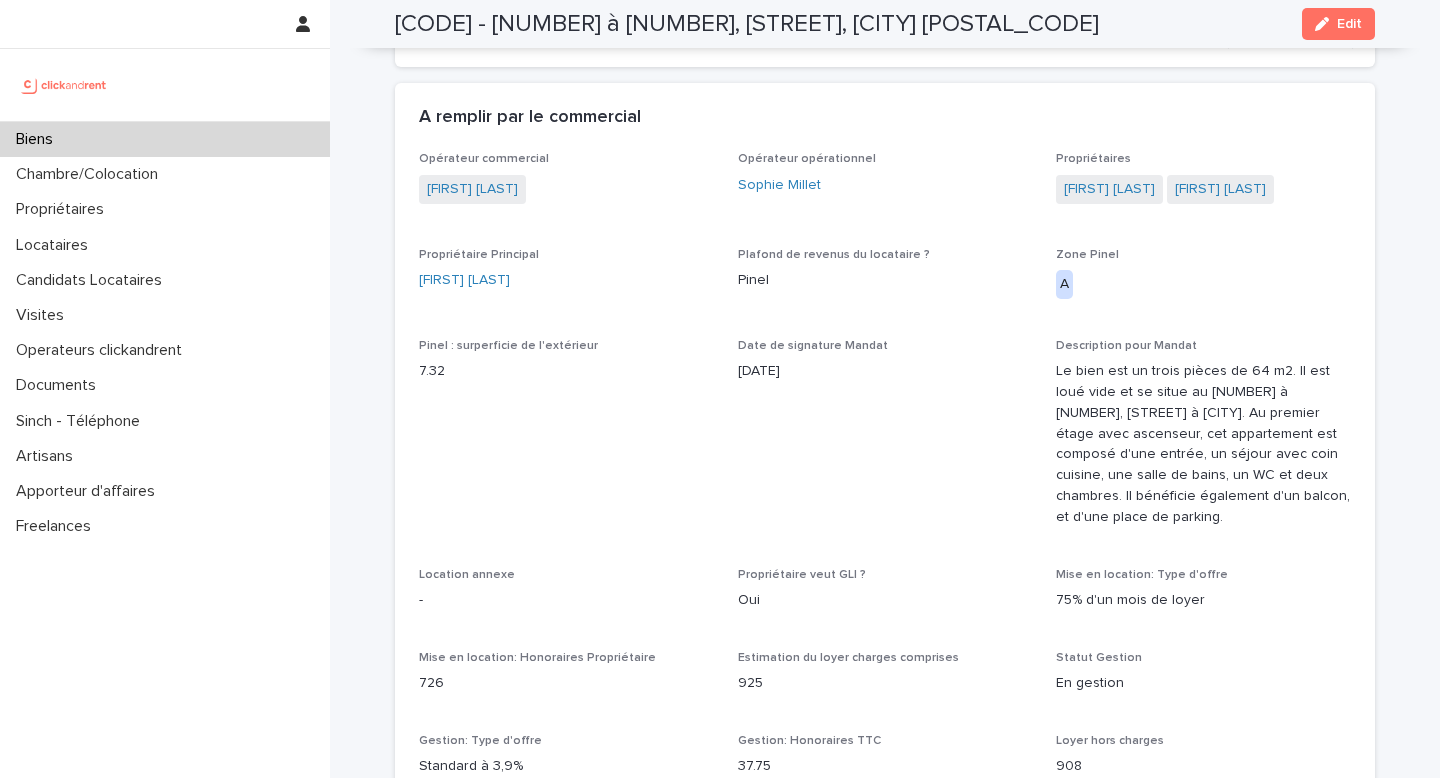 scroll, scrollTop: 1899, scrollLeft: 0, axis: vertical 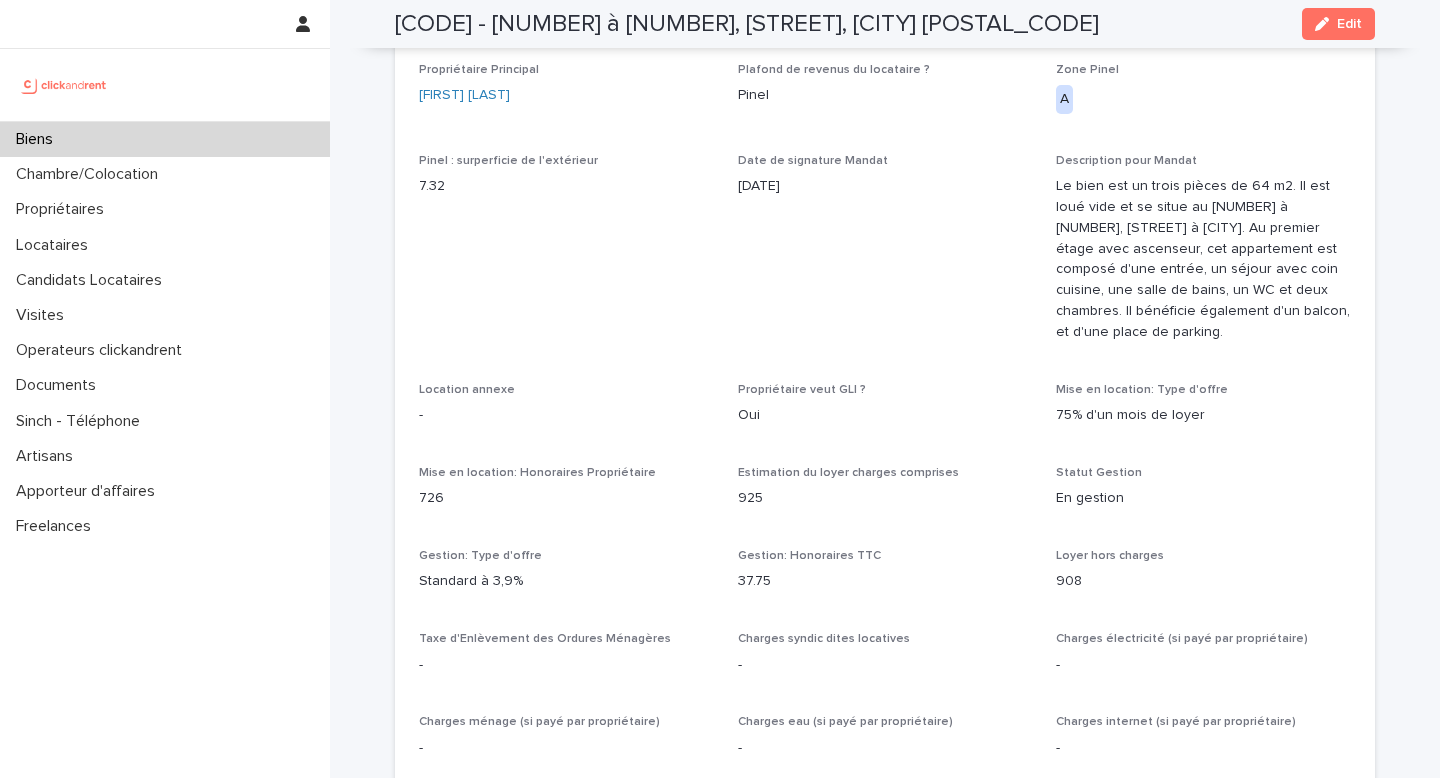 click on "Biens" at bounding box center (165, 139) 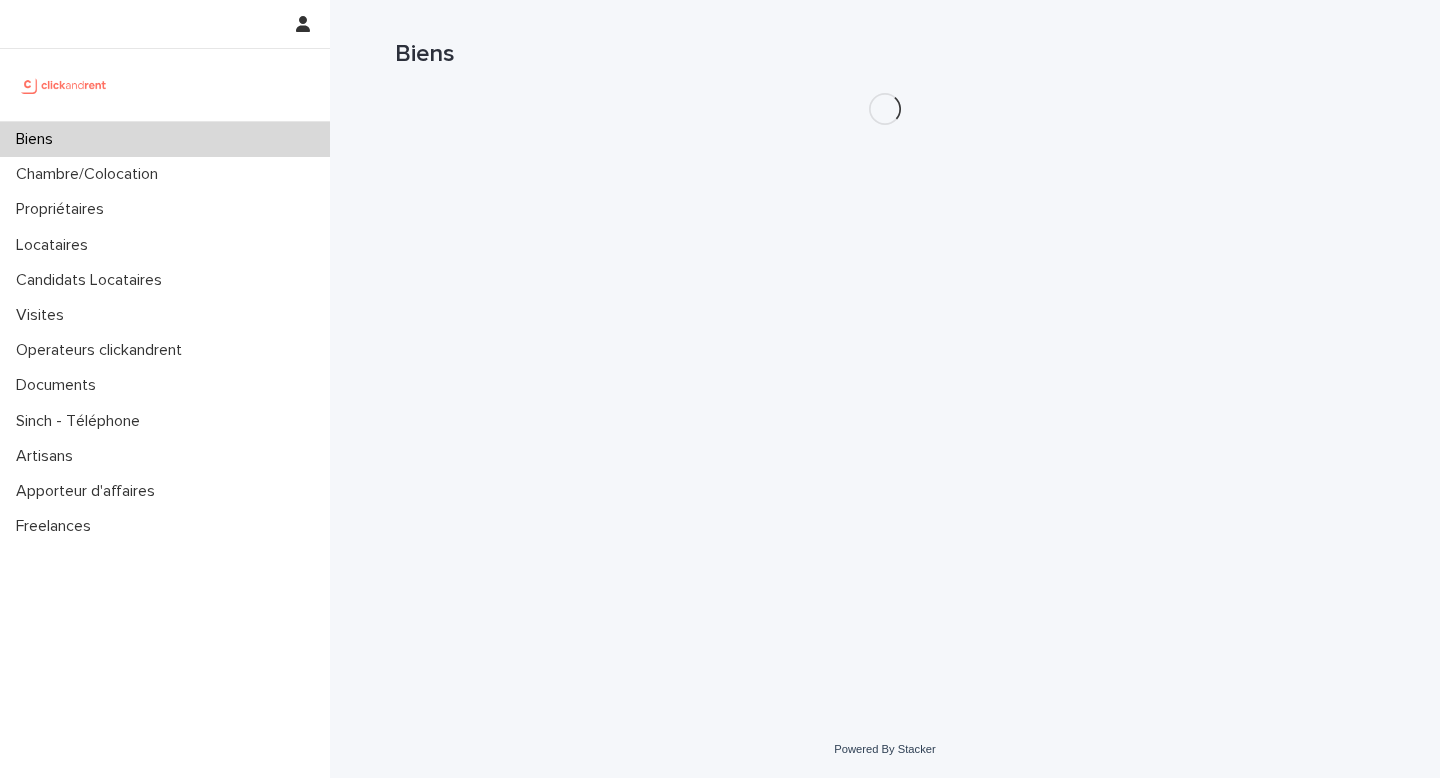 scroll, scrollTop: 0, scrollLeft: 0, axis: both 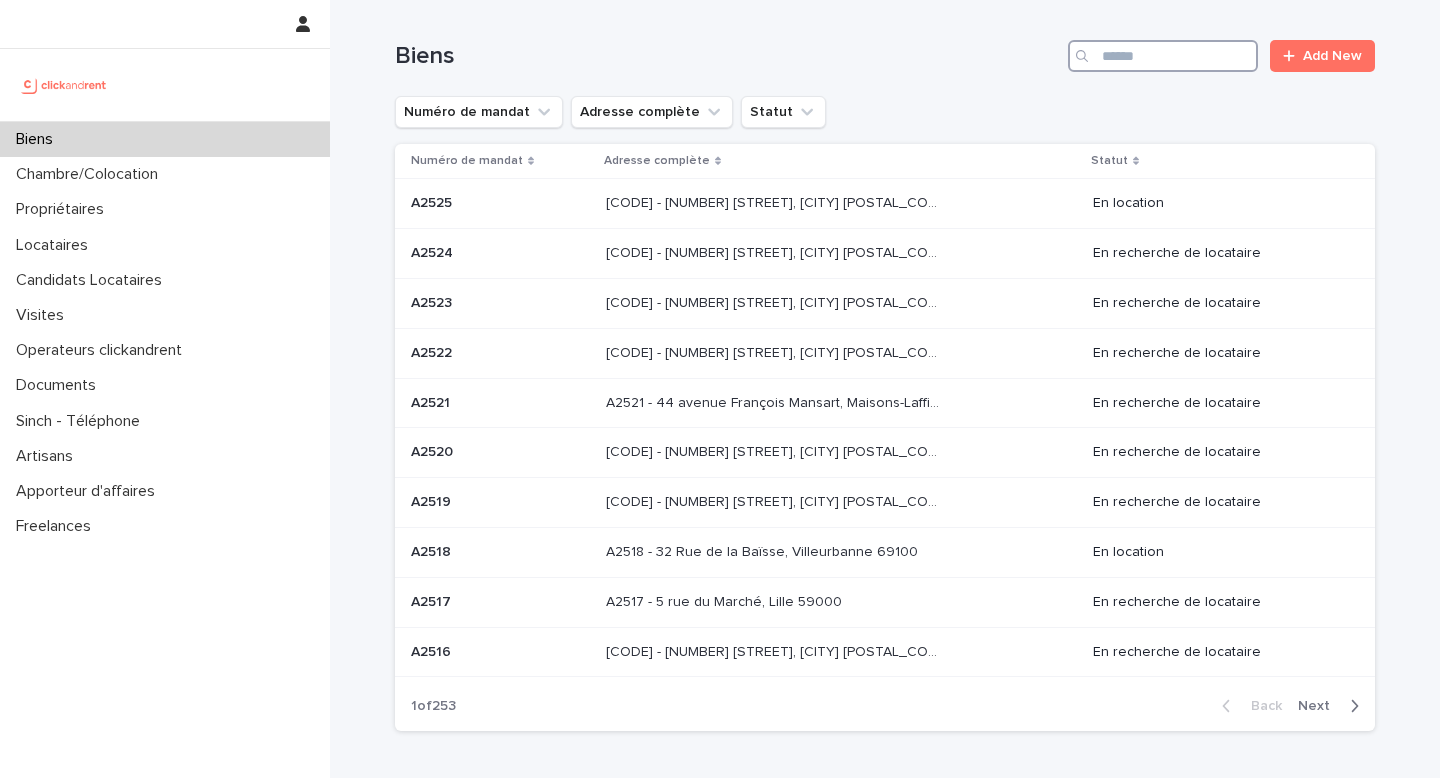 click at bounding box center (1163, 56) 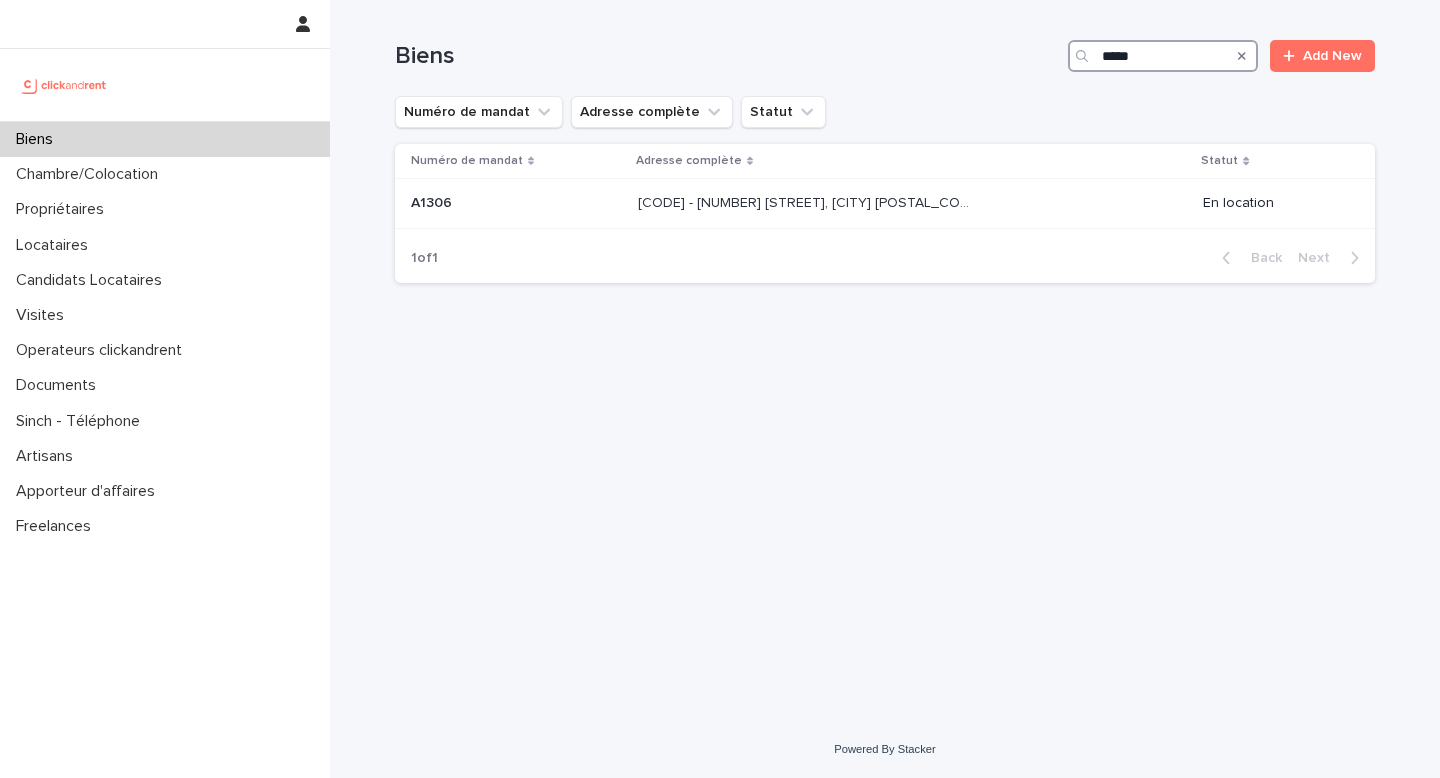 type on "*****" 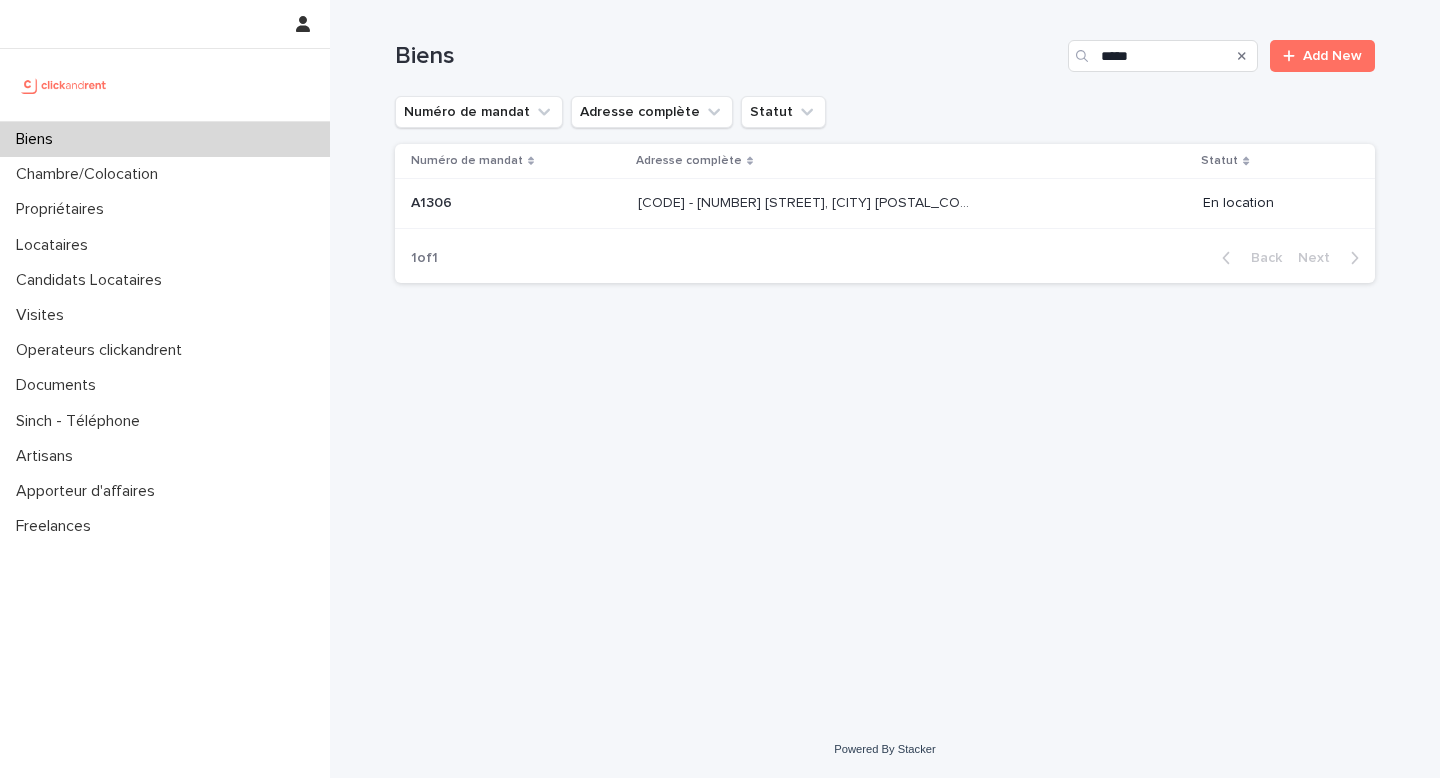 click on "[CODE] - [NUMBER] [STREET], [CITY] [POSTAL_CODE] [CODE] - [NUMBER] [STREET], [CITY] [POSTAL_CODE]" at bounding box center [912, 204] 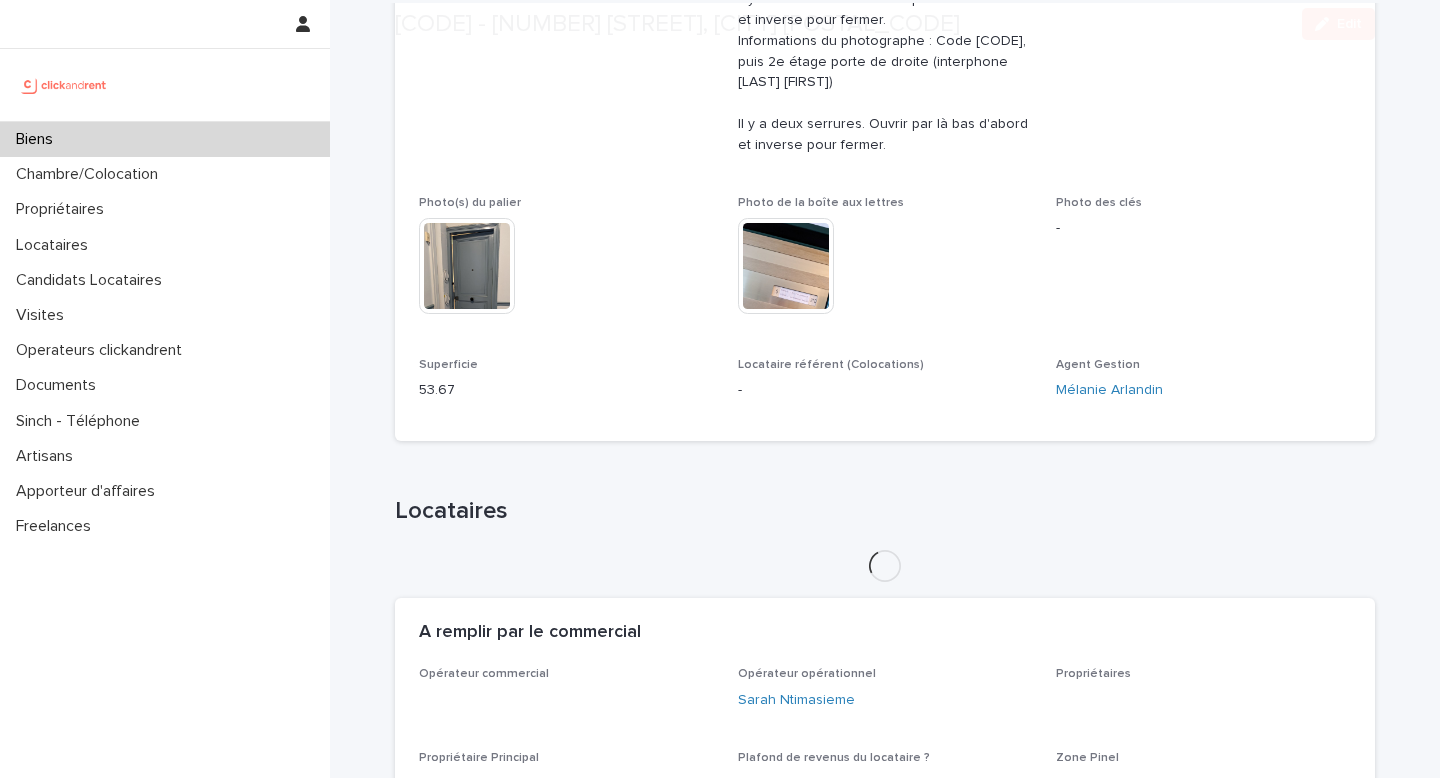 scroll, scrollTop: 728, scrollLeft: 0, axis: vertical 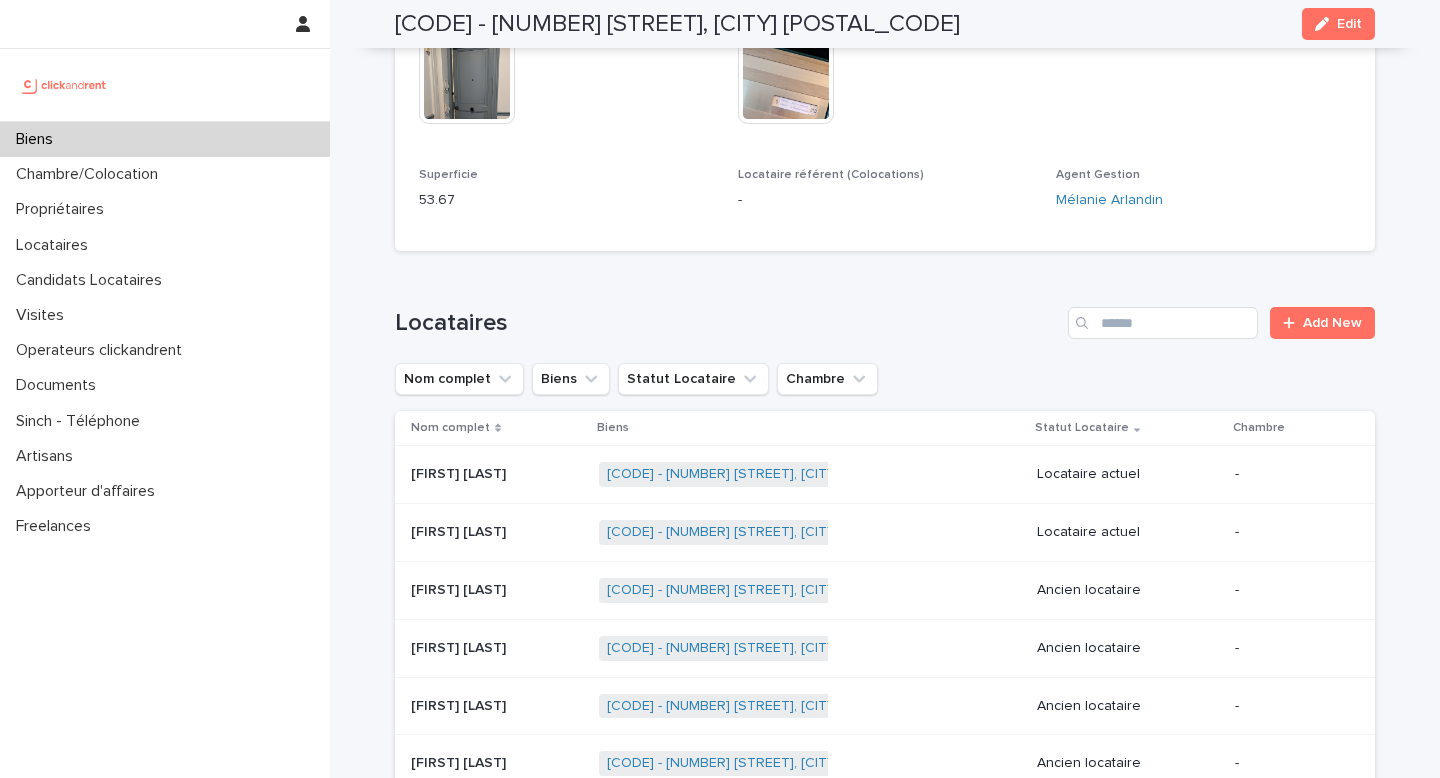 click at bounding box center [497, 474] 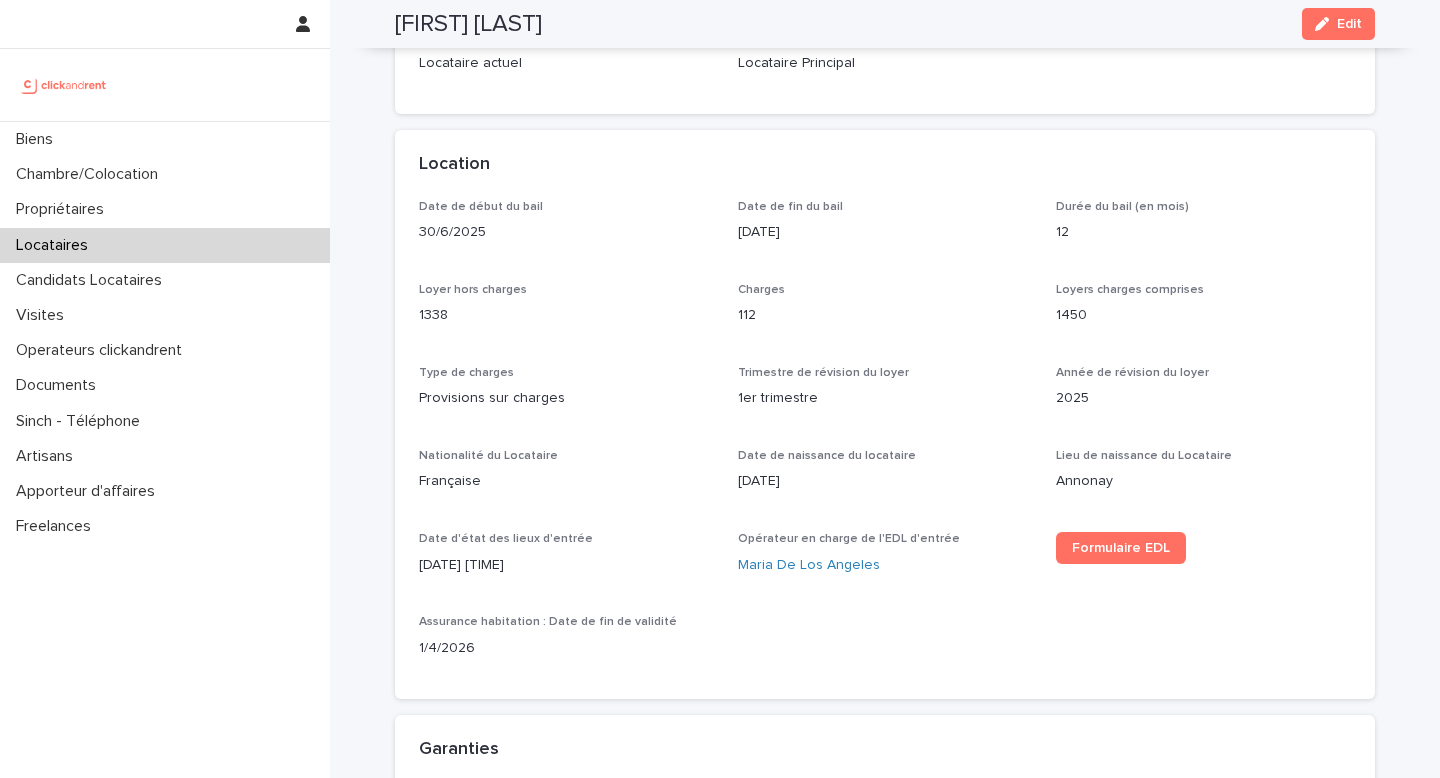 scroll, scrollTop: 531, scrollLeft: 0, axis: vertical 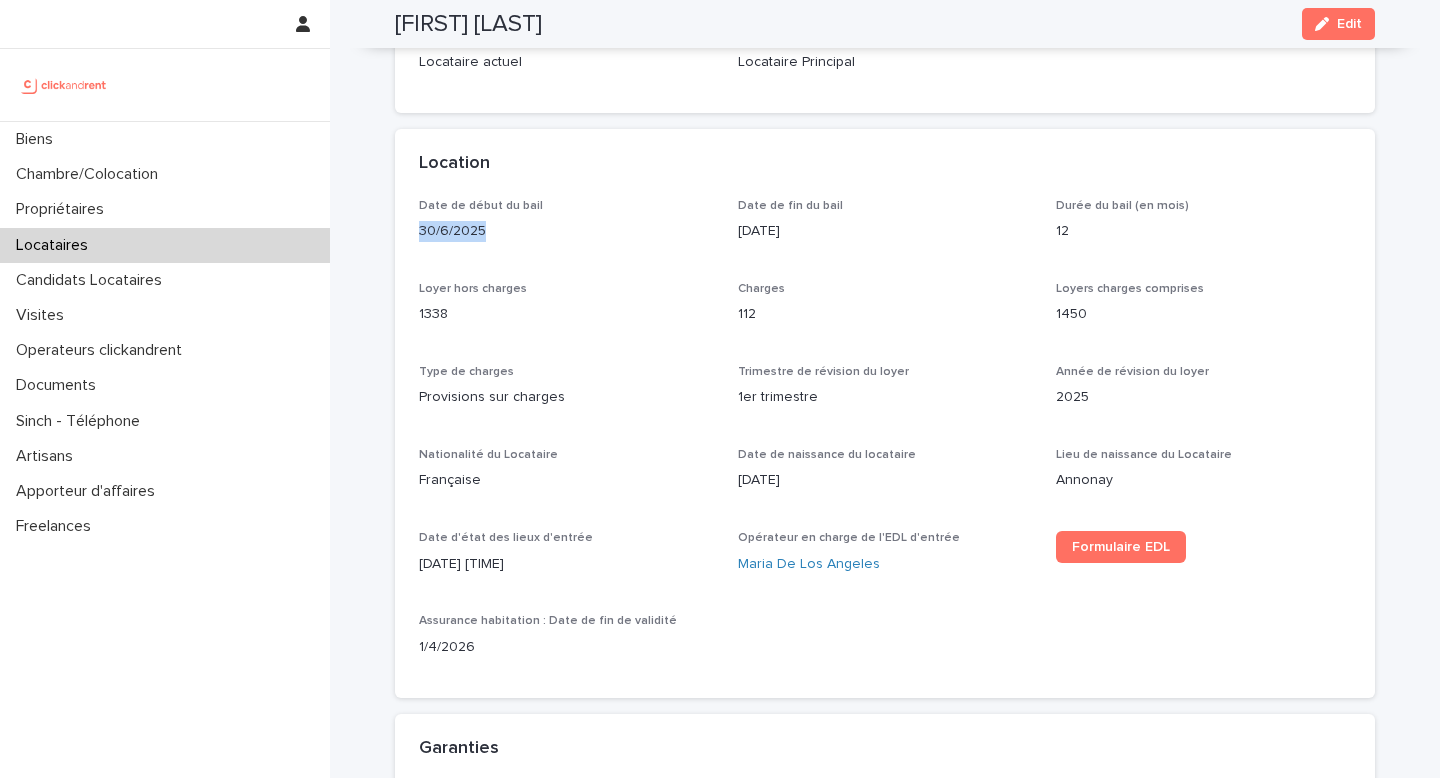 drag, startPoint x: 414, startPoint y: 234, endPoint x: 531, endPoint y: 243, distance: 117.34564 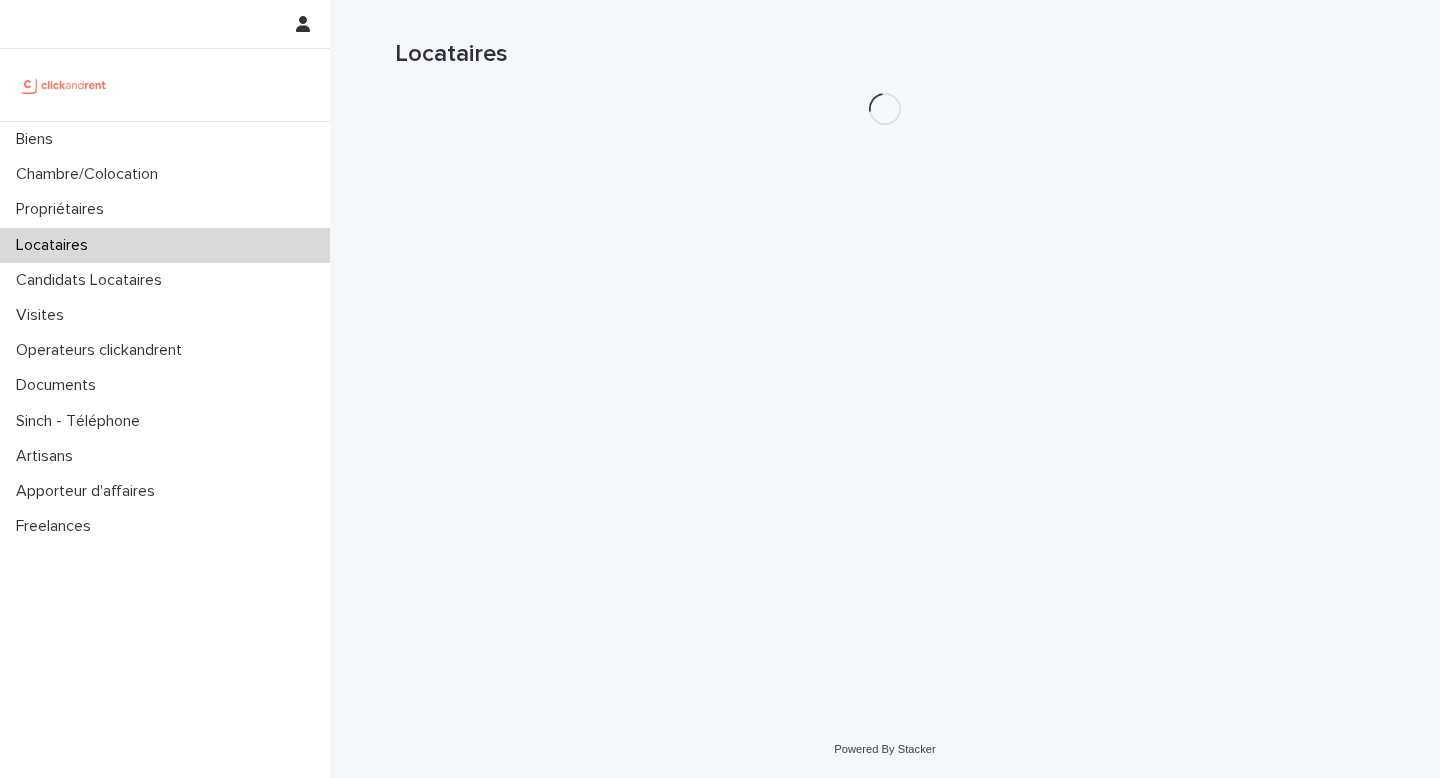 scroll, scrollTop: 0, scrollLeft: 0, axis: both 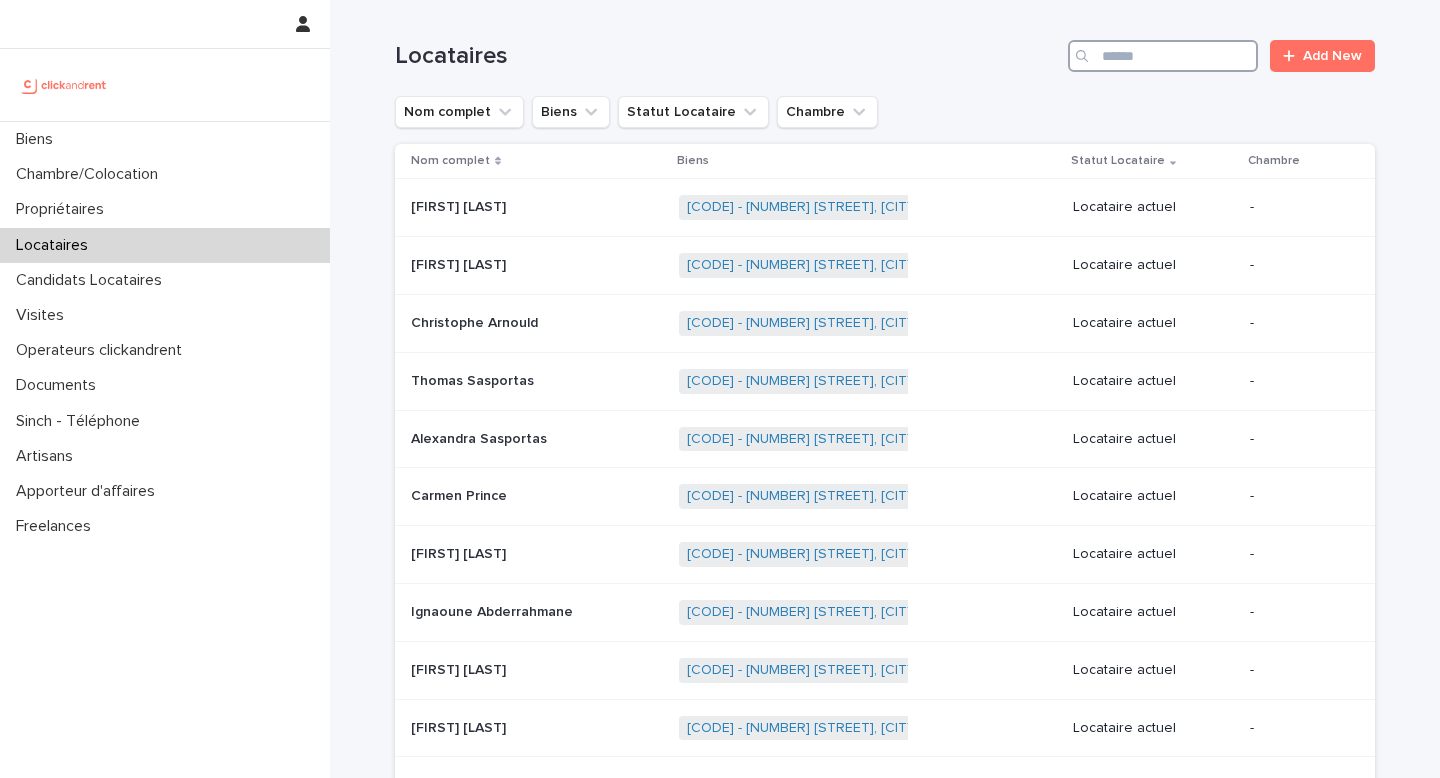 click at bounding box center (1163, 56) 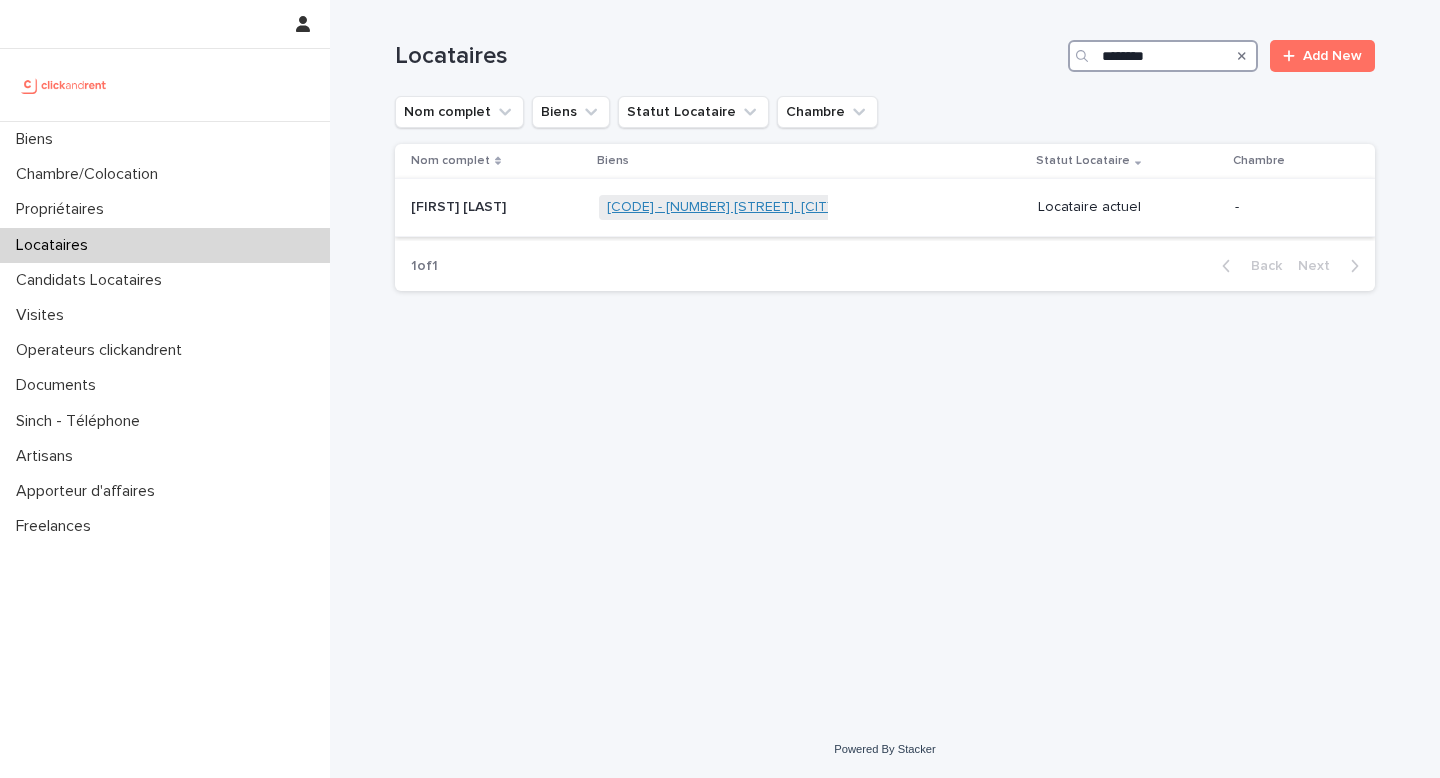 type on "********" 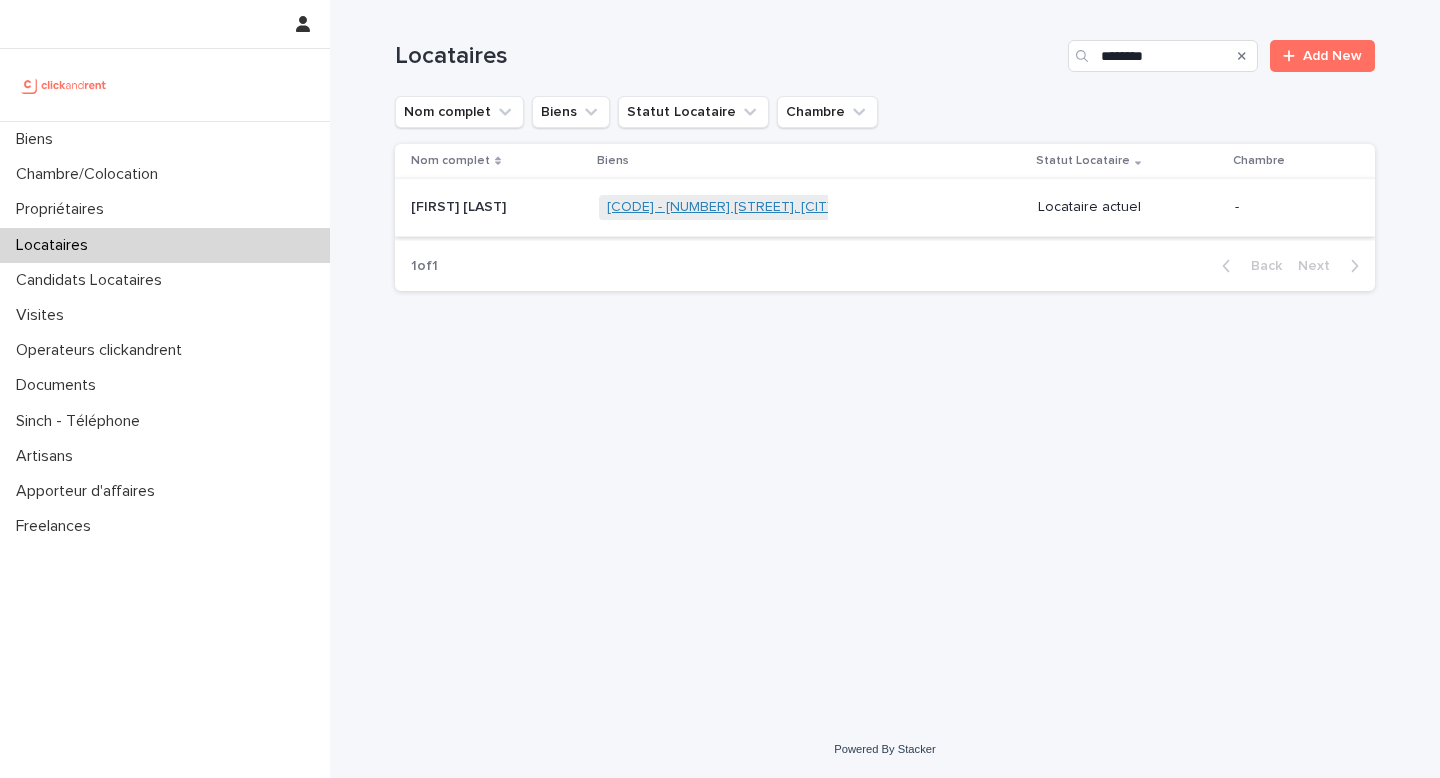 click on "[CODE] - [NUMBER] [STREET], [CITY] [POSTAL_CODE]" at bounding box center (779, 207) 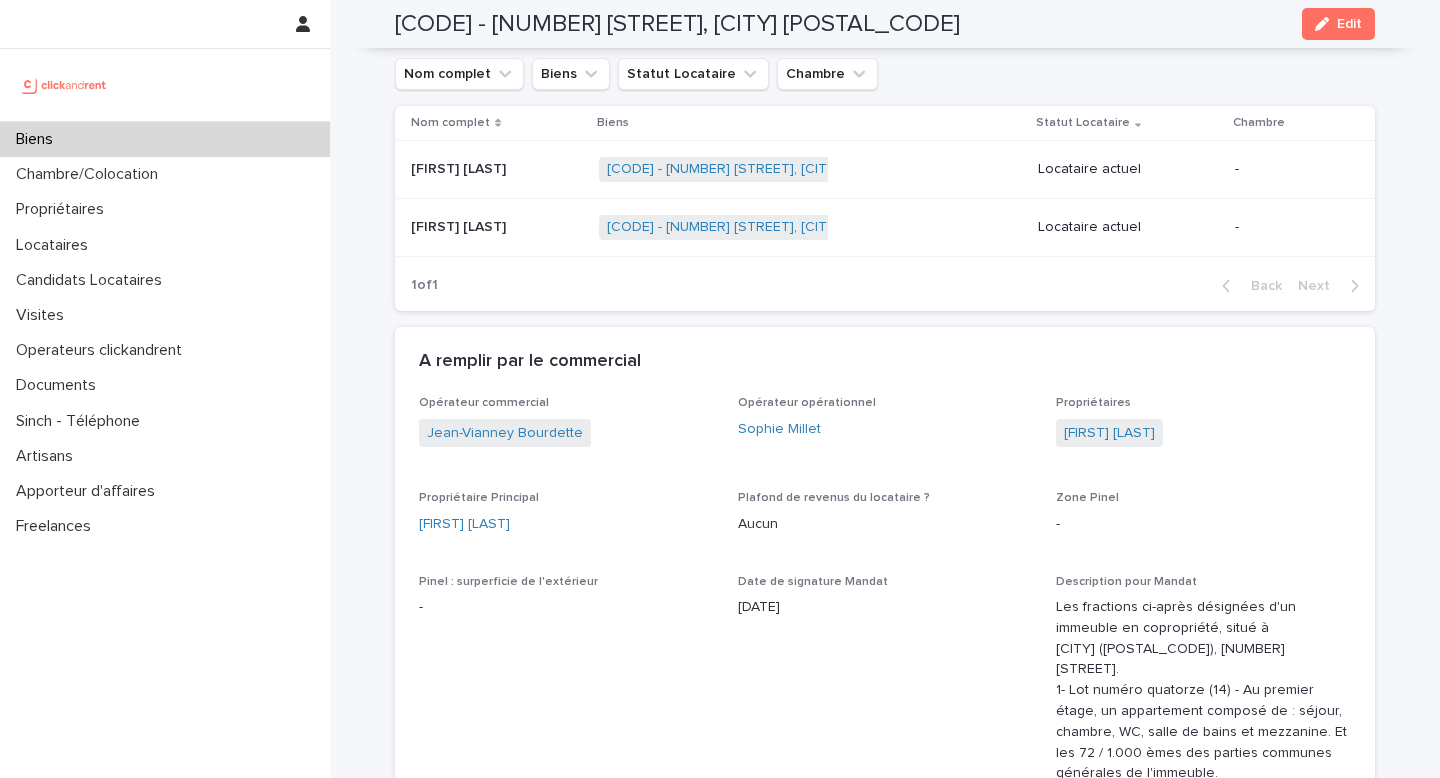 scroll, scrollTop: 667, scrollLeft: 0, axis: vertical 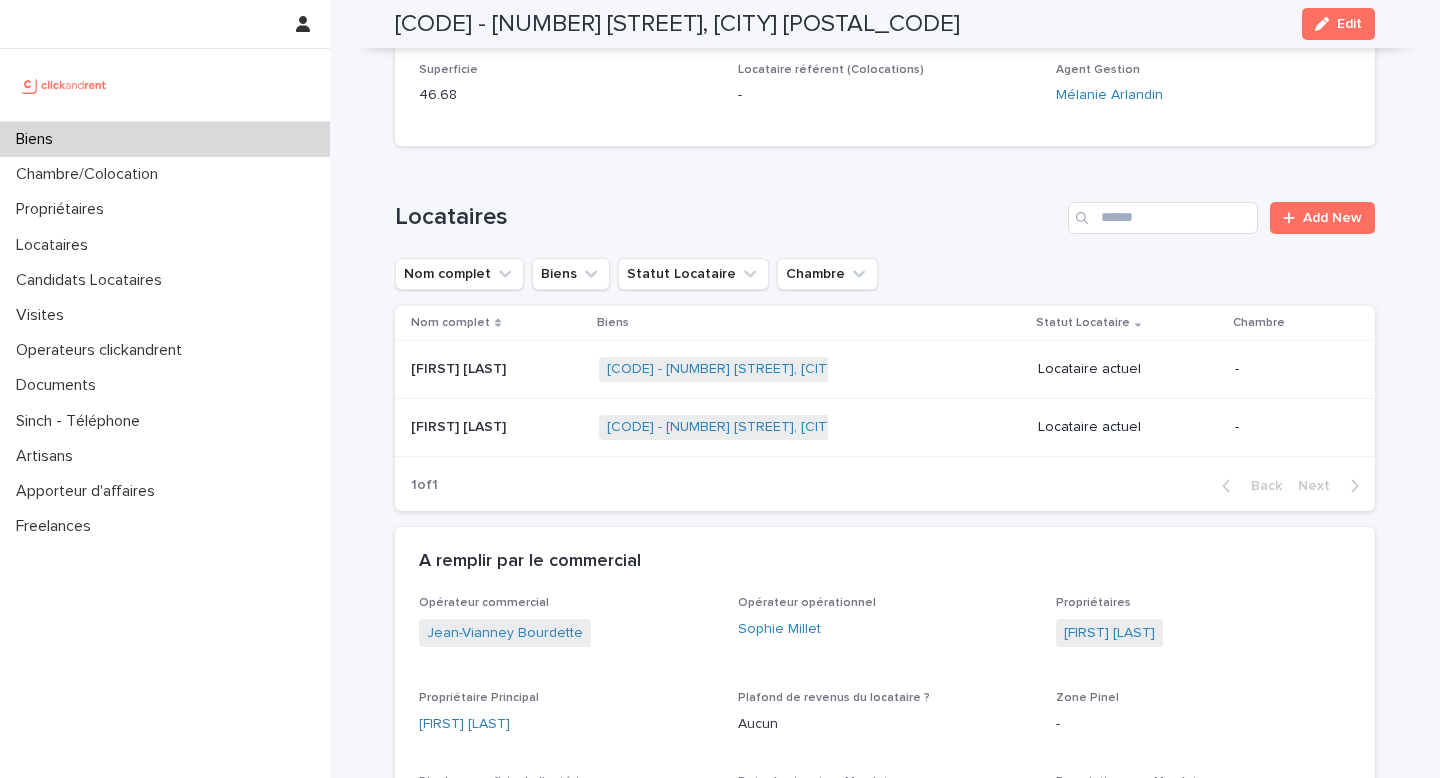 click on "[CODE] - [NUMBER] [STREET], [CITY] [POSTAL_CODE]" at bounding box center [677, 24] 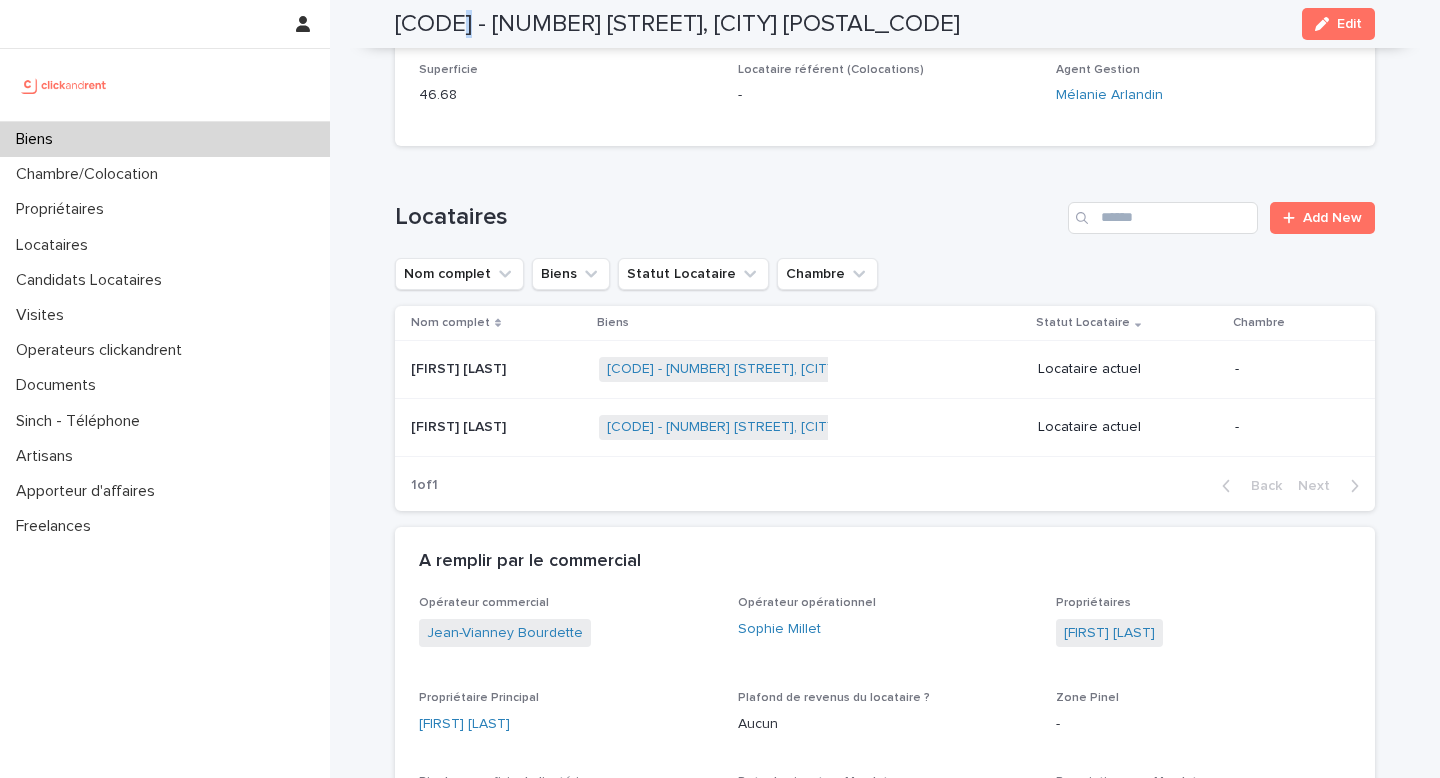 click on "[CODE] - [NUMBER] [STREET], [CITY] [POSTAL_CODE]" at bounding box center [677, 24] 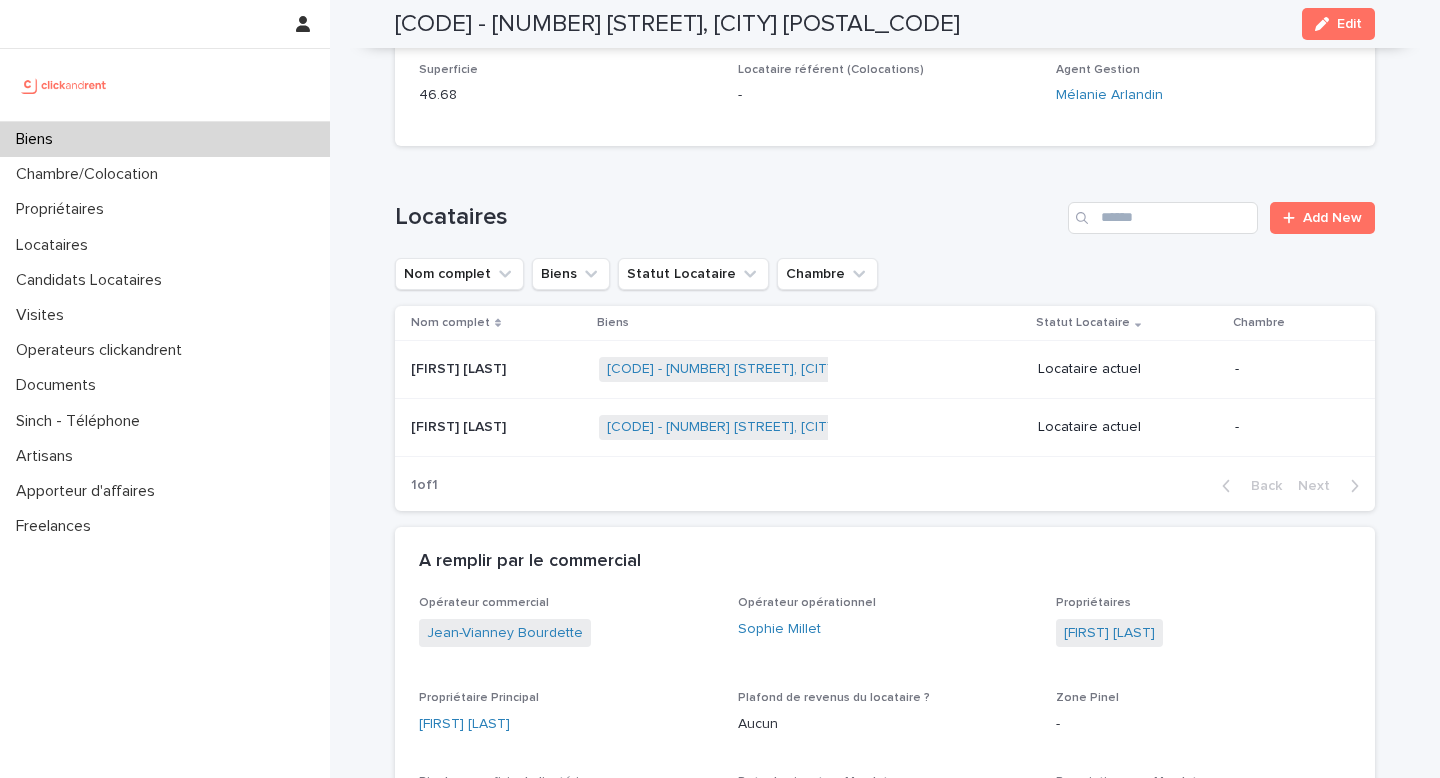 click on "[CODE] - [NUMBER] [STREET], [CITY] [POSTAL_CODE]" at bounding box center [677, 24] 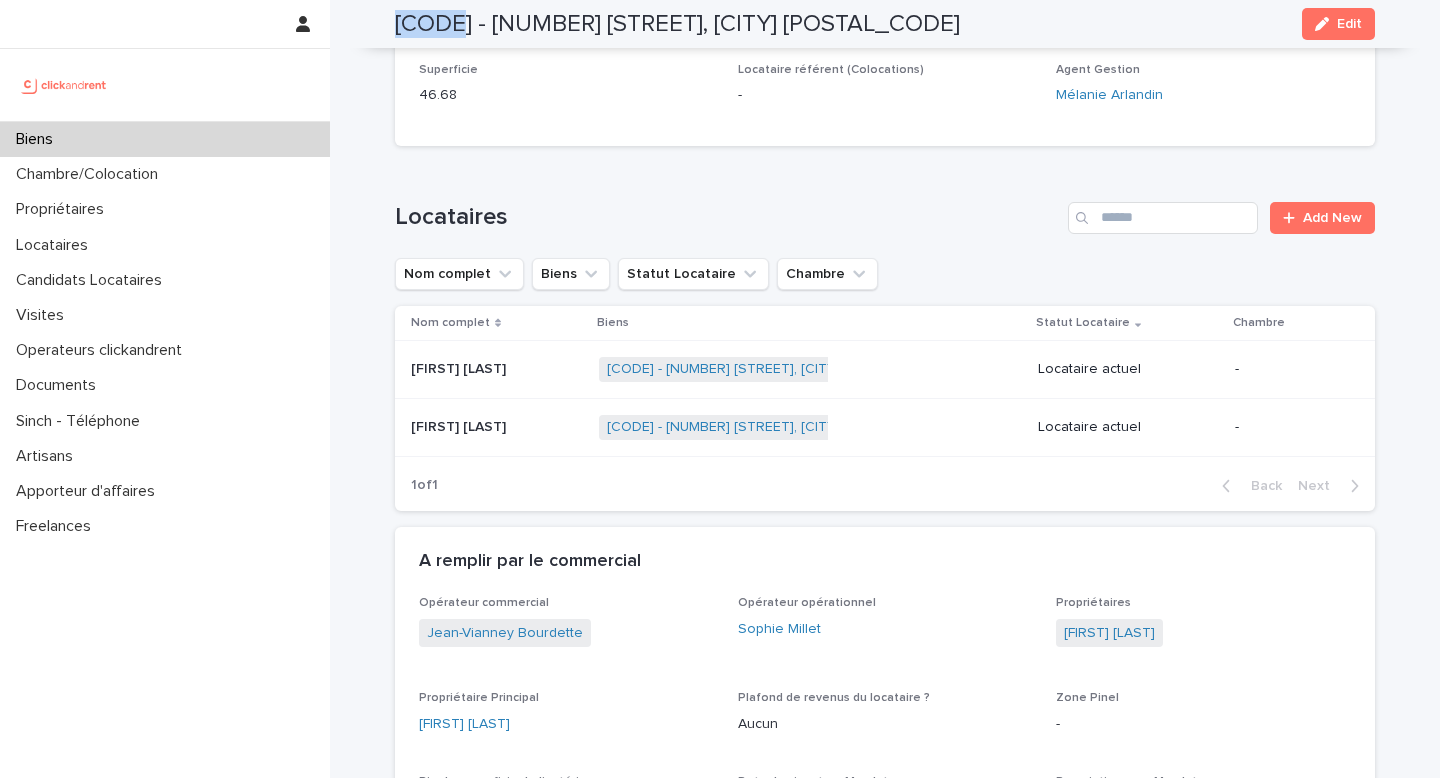 click on "[CODE] - [NUMBER] [STREET], [CITY] [POSTAL_CODE]" at bounding box center (677, 24) 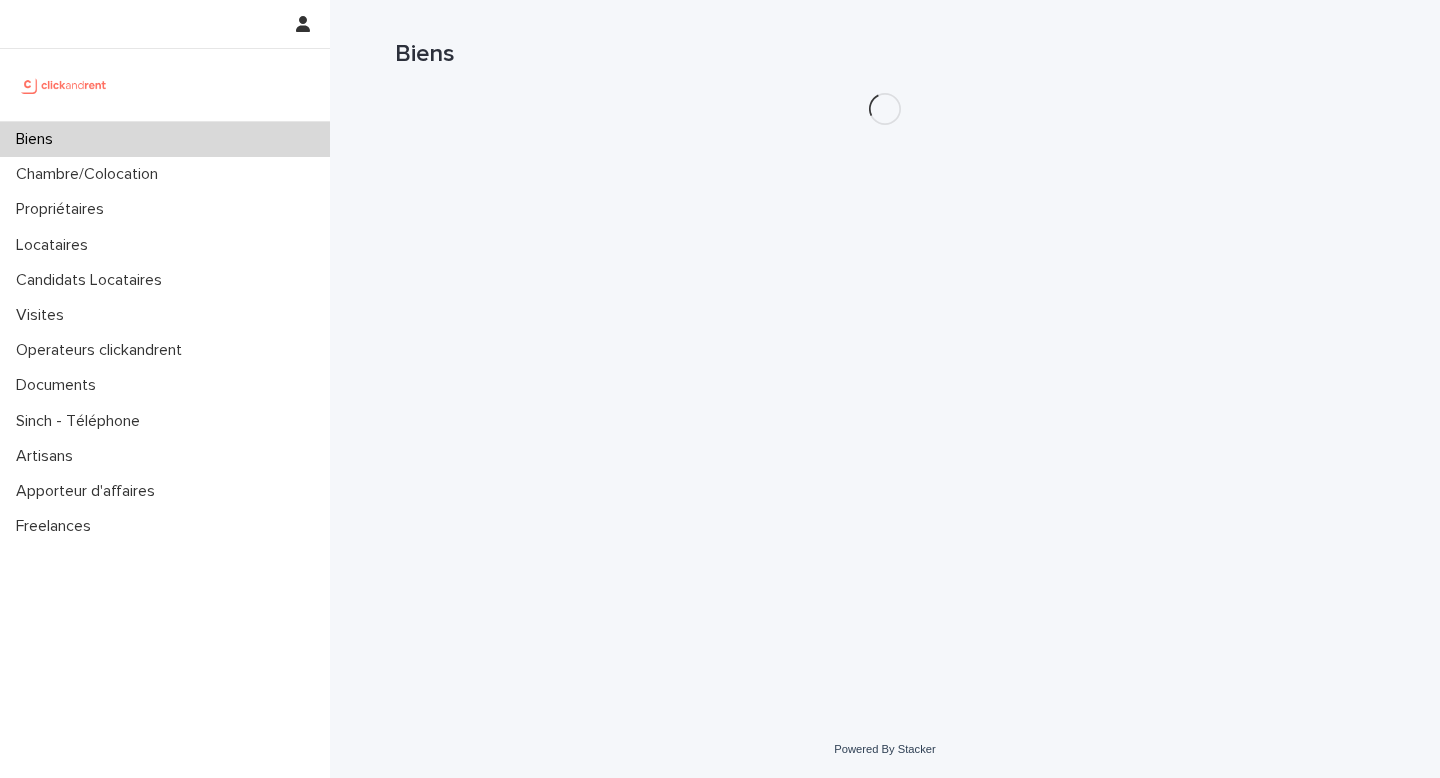 scroll, scrollTop: 0, scrollLeft: 0, axis: both 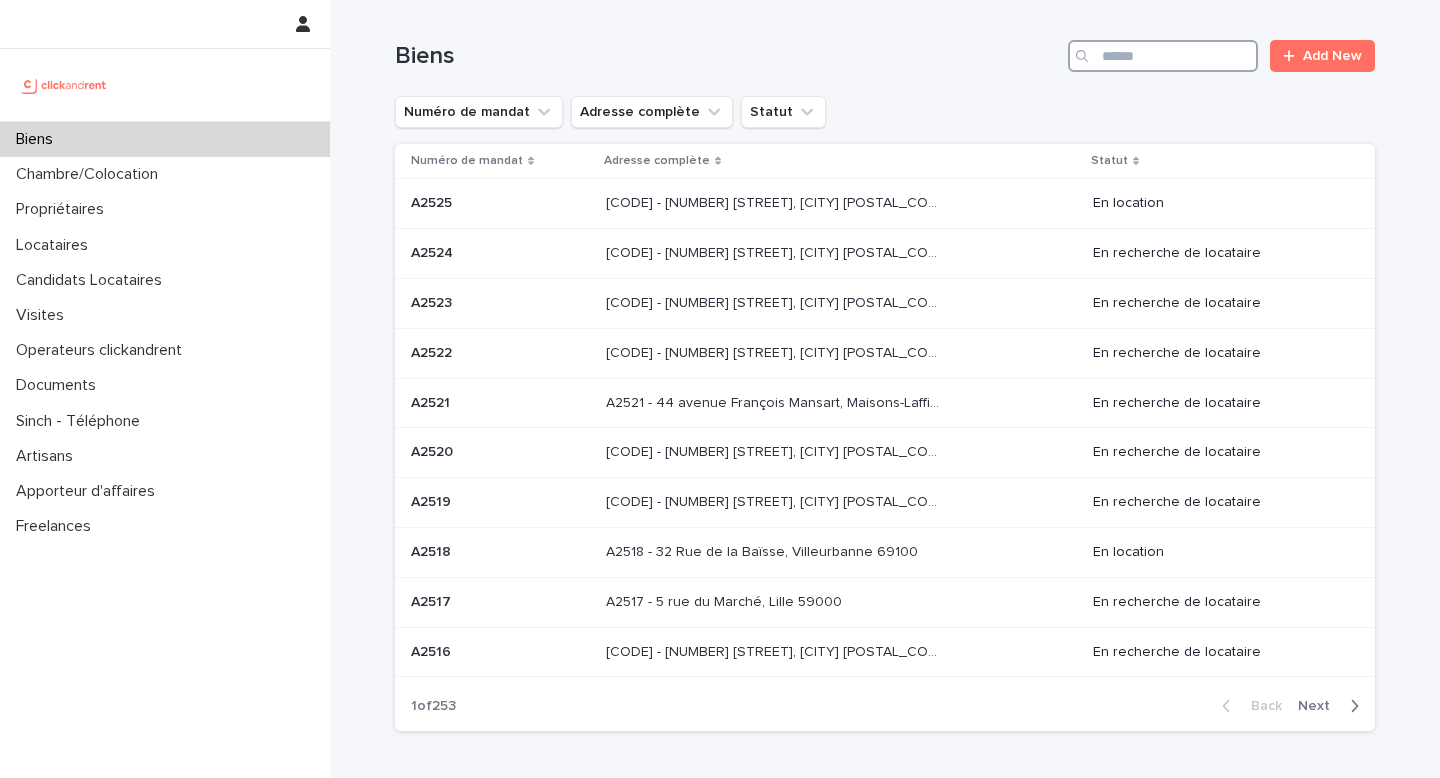 click at bounding box center [1163, 56] 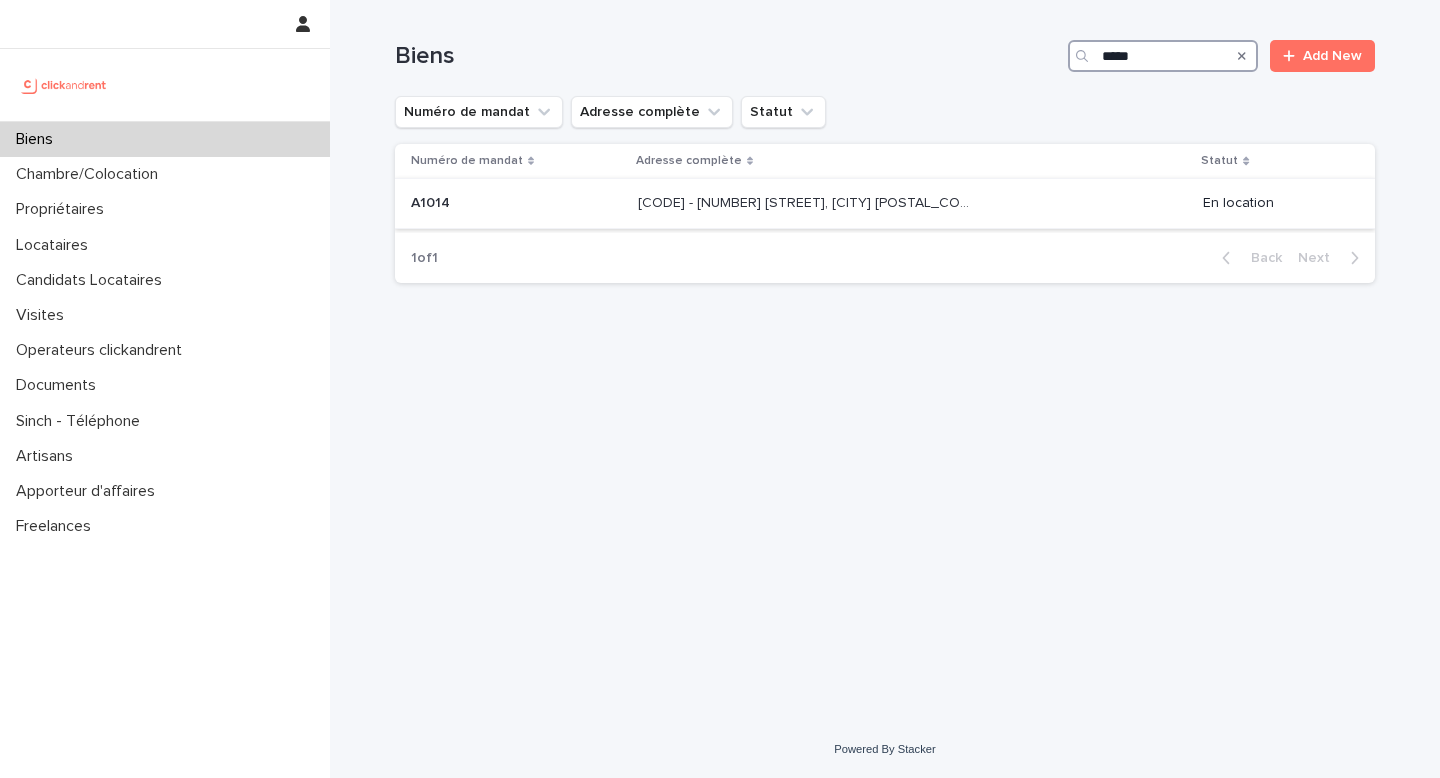 type on "*****" 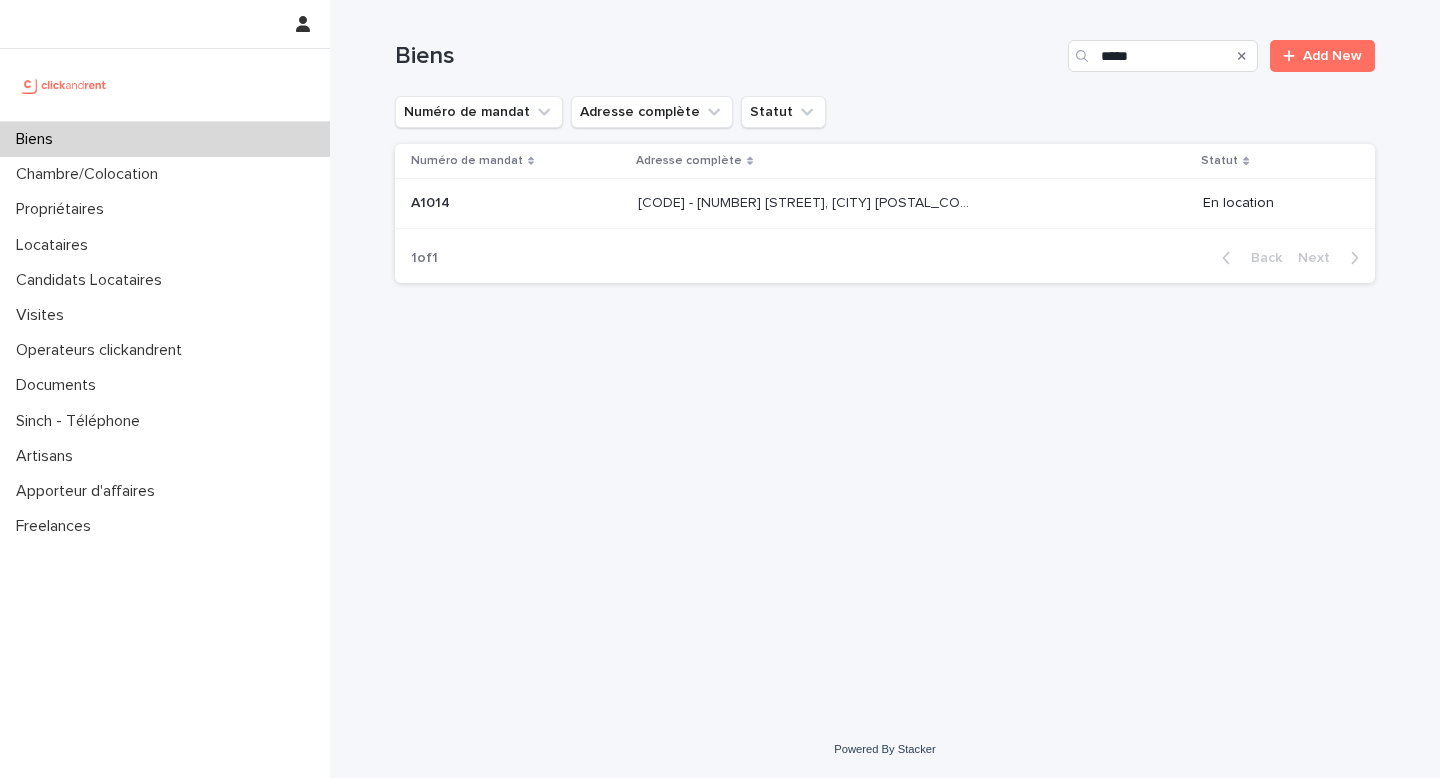 click on "[CODE] - [NUMBER] [STREET], [CITY] [POSTAL_CODE] [CODE] - [NUMBER] [STREET], [CITY] [POSTAL_CODE]" at bounding box center [912, 203] 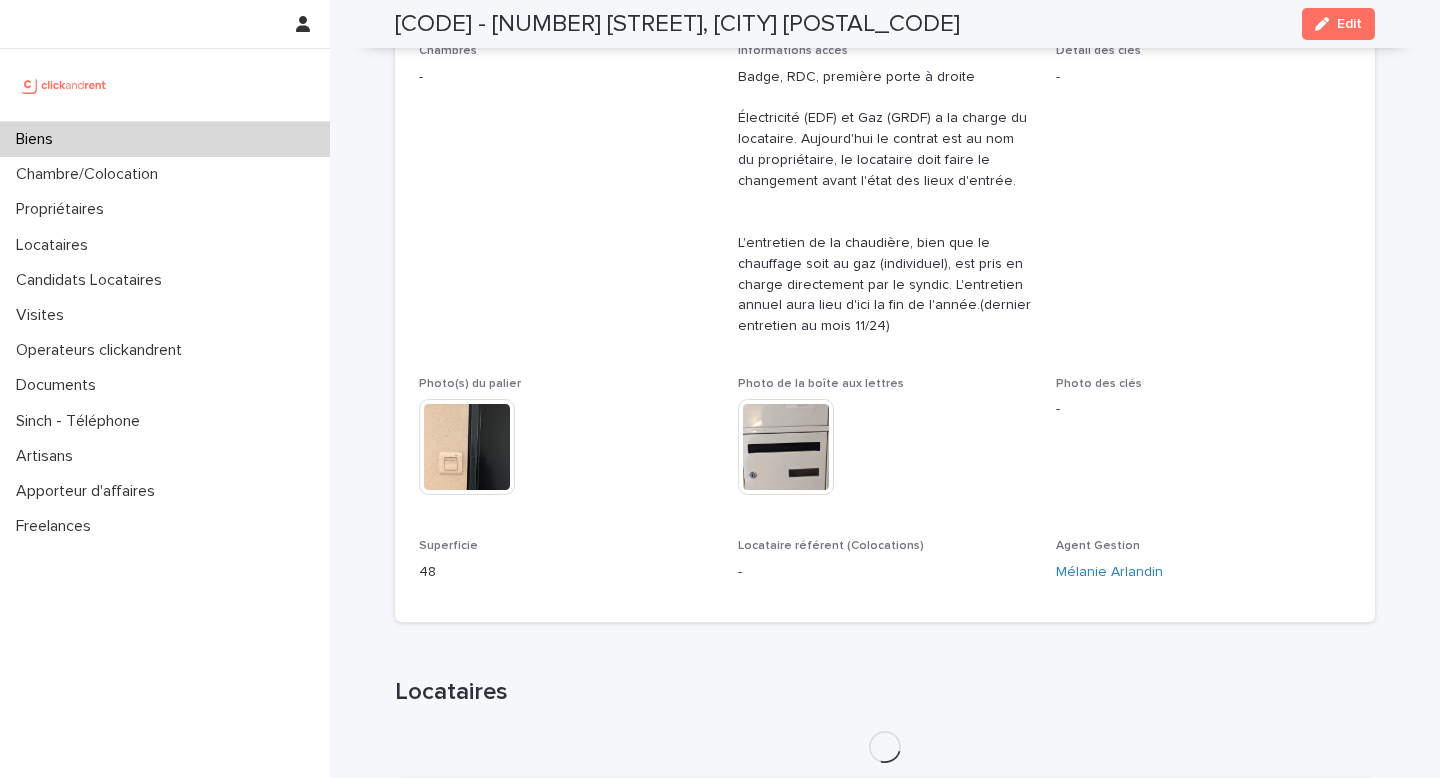 scroll, scrollTop: 990, scrollLeft: 0, axis: vertical 